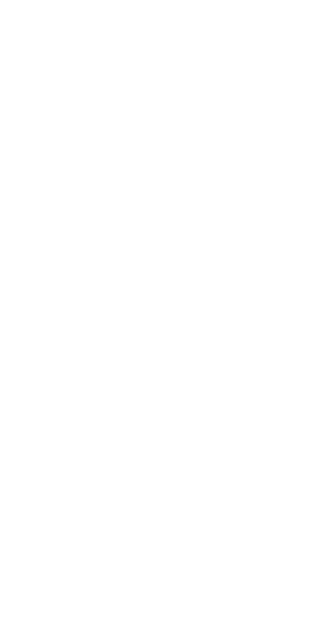 scroll, scrollTop: 0, scrollLeft: 0, axis: both 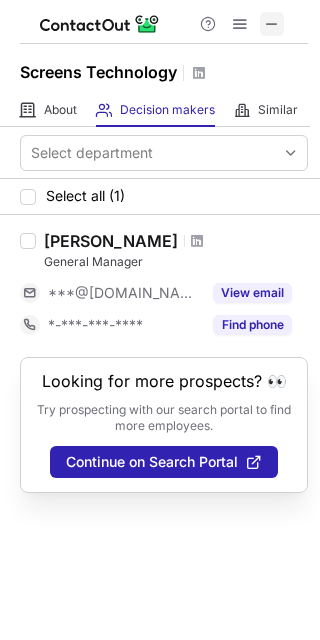click at bounding box center [272, 24] 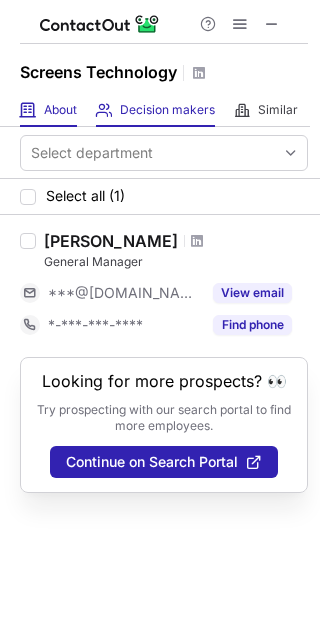 click on "About About Company" at bounding box center (48, 110) 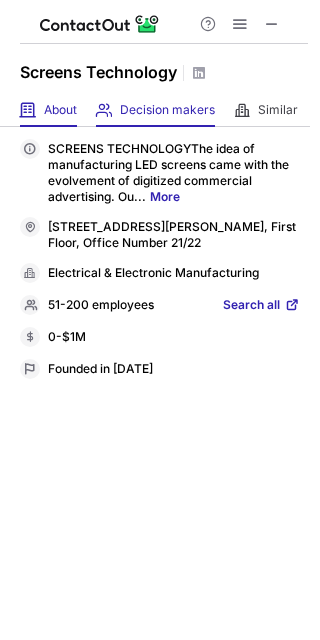click on "Decision makers View Employees" at bounding box center (155, 110) 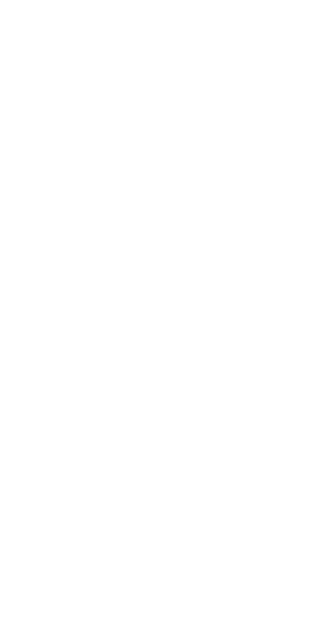 scroll, scrollTop: 0, scrollLeft: 0, axis: both 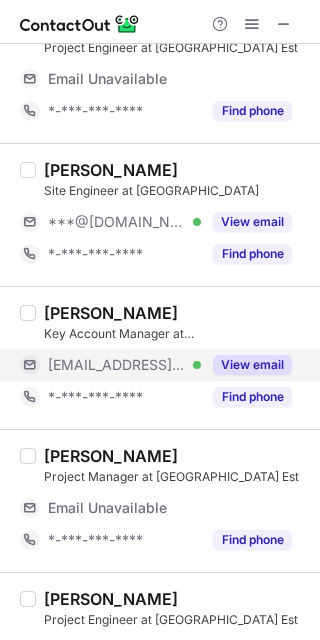 click on "View email" at bounding box center (252, 365) 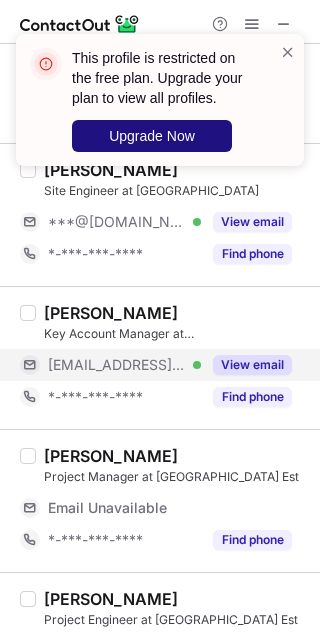 click on "Upgrade Now" at bounding box center (152, 136) 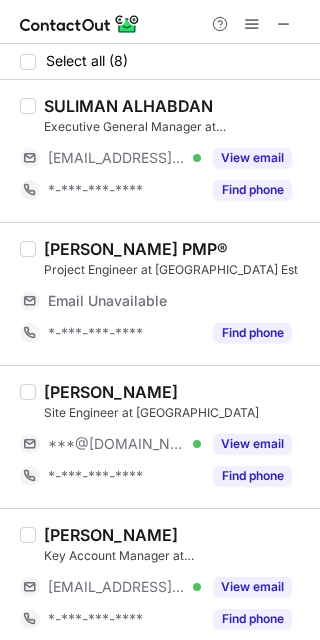 scroll, scrollTop: 222, scrollLeft: 0, axis: vertical 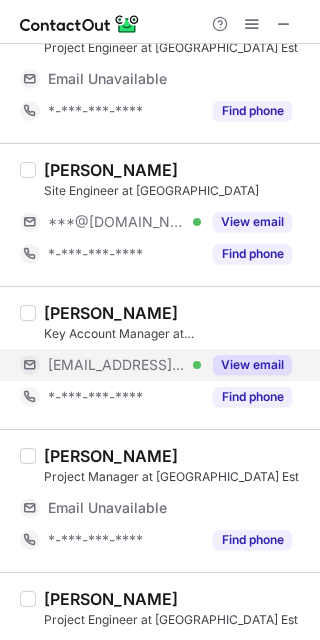 click on "View email" at bounding box center [252, 365] 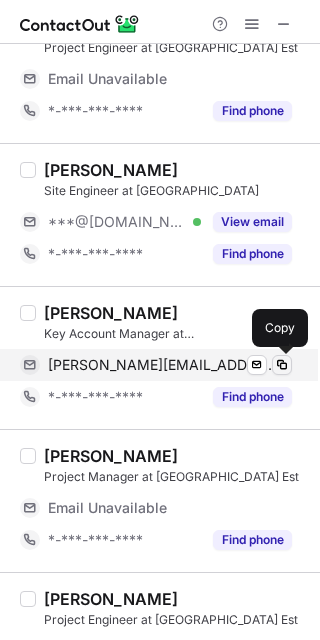 click at bounding box center [282, 365] 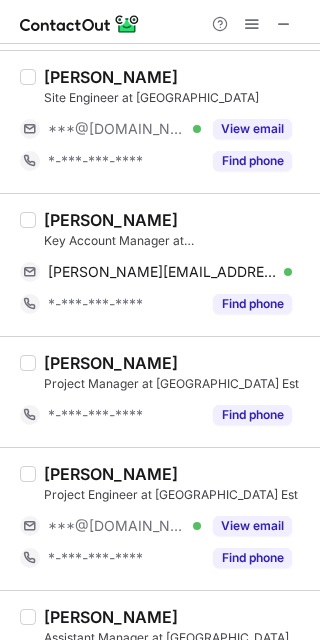 scroll, scrollTop: 333, scrollLeft: 0, axis: vertical 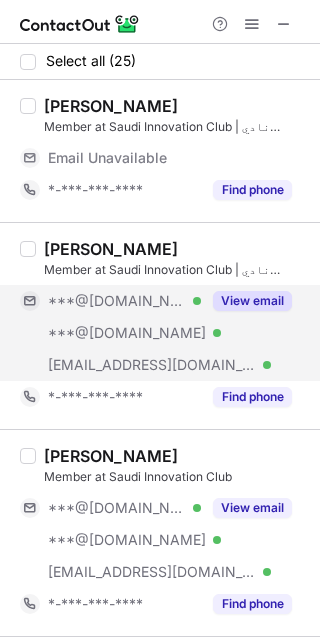 click on "View email" at bounding box center (252, 301) 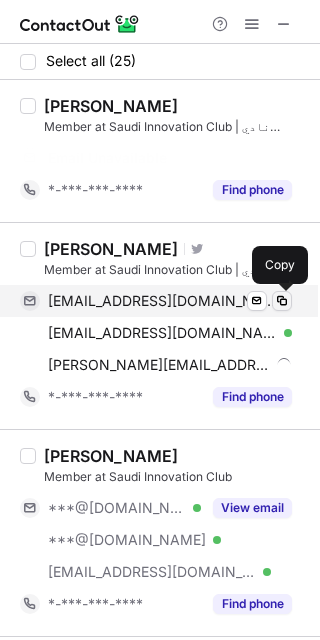 click on "mealhashmi@gmail.com Verified Send email Copy cohashmi@gmail.com Verified Send email Copy muhammad@hawi.gov.sa Send email Copy" at bounding box center (156, 333) 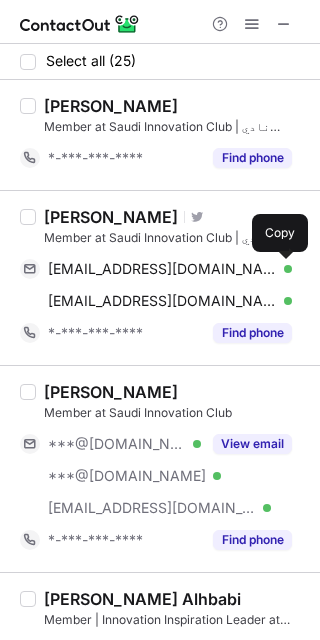 click on "Ragad Ahmad Member at Saudi Innovation Club | نادي الابتكار السعودي *-***-***-**** Find phone" at bounding box center (160, 135) 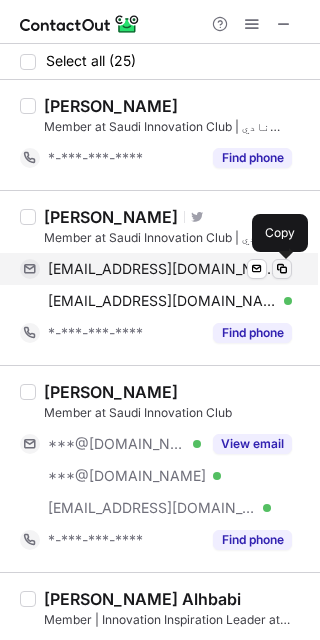 click at bounding box center [282, 269] 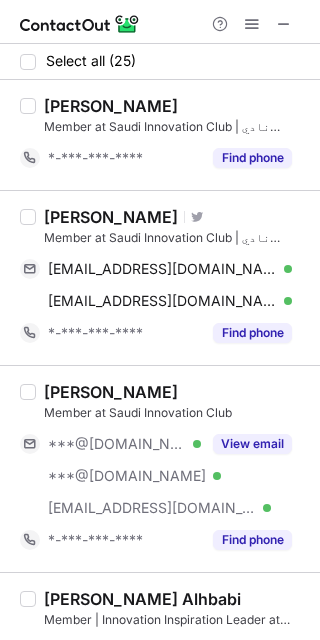 click on "Muhammad AlHashmi Visit Twitter profile Member at Saudi Innovation Club | نادي الابتكار السعودي mealhashmi@gmail.com Verified Send email Copy cohashmi@gmail.com Verified Send email Copy *-***-***-**** Find phone" at bounding box center (160, 277) 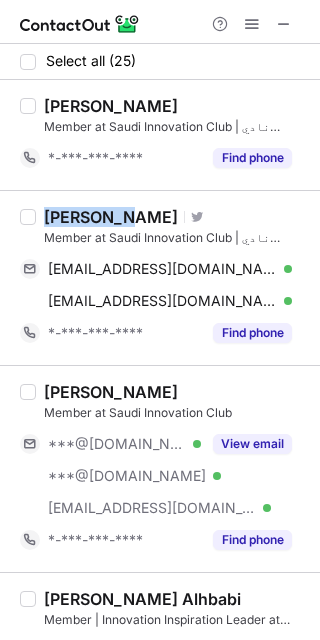 click on "Muhammad AlHashmi" at bounding box center (111, 217) 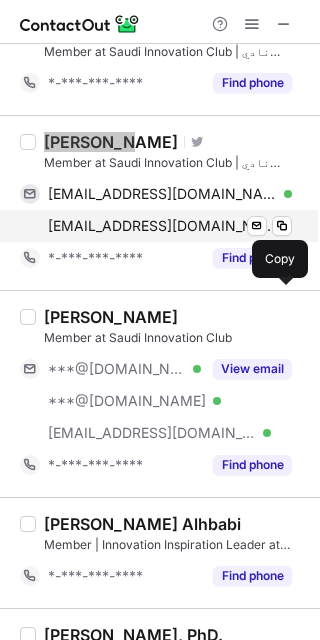 scroll, scrollTop: 111, scrollLeft: 0, axis: vertical 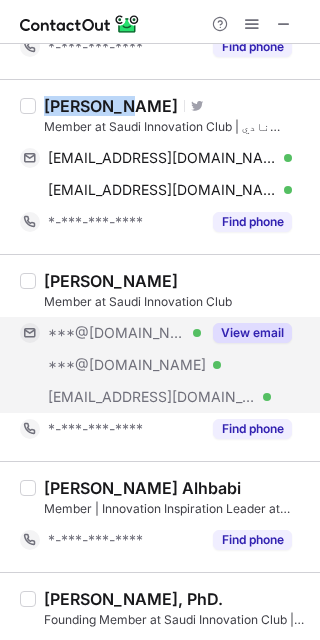 click on "View email" at bounding box center [252, 333] 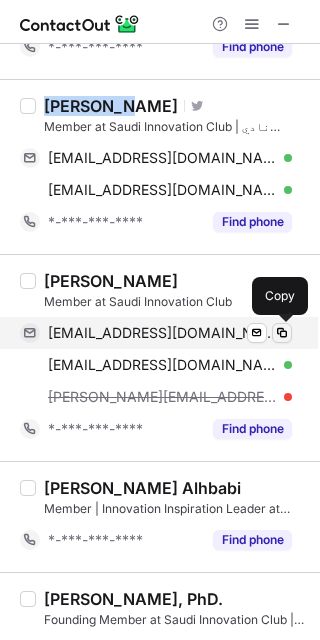 click at bounding box center (282, 333) 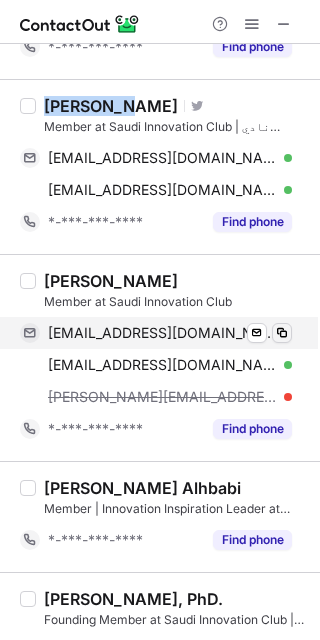click at bounding box center (282, 333) 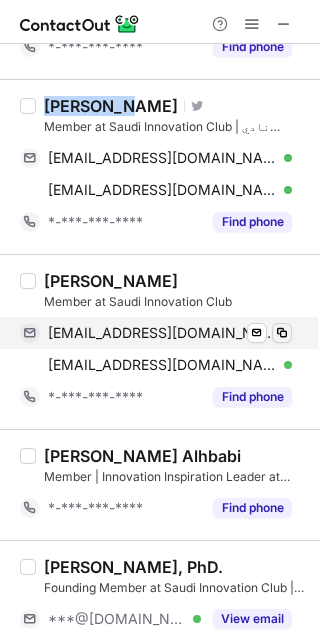 click at bounding box center [282, 333] 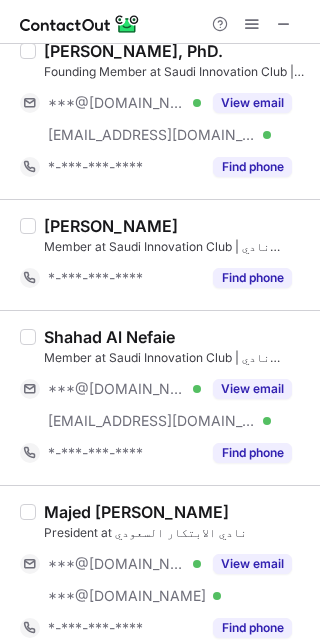 scroll, scrollTop: 666, scrollLeft: 0, axis: vertical 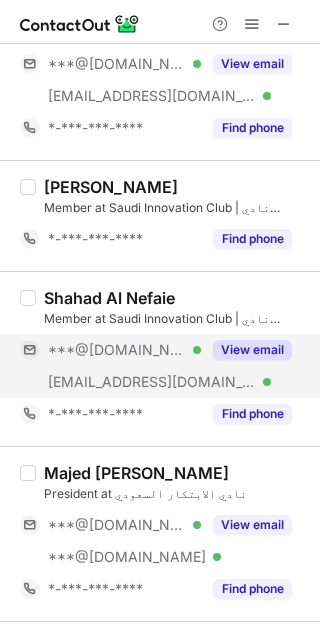 click on "View email" at bounding box center [252, 350] 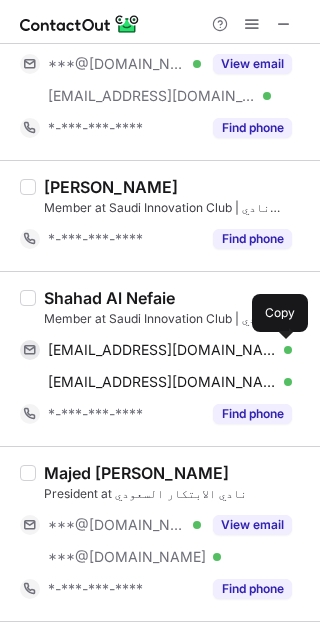 click at bounding box center (282, 350) 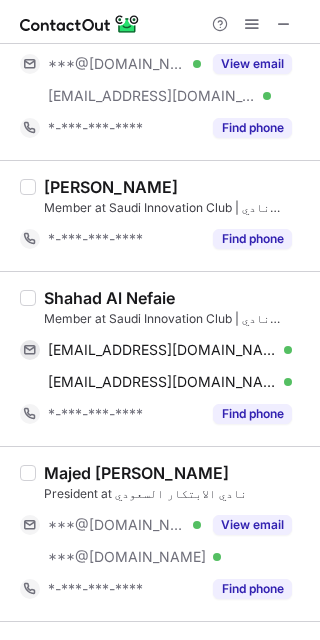 click on "Shahad Al Nefaie Member at Saudi Innovation Club | نادي الابتكار السعودي salnufeai@gmail.com Verified Send email Copy snefaie@baj.com.sa Verified Send email Copy *-***-***-**** Find phone" at bounding box center (160, 358) 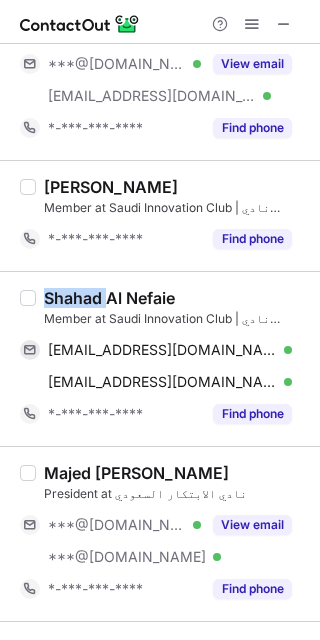 click on "Shahad Al Nefaie" at bounding box center (109, 298) 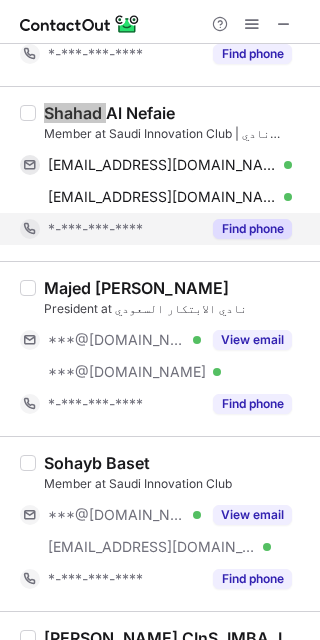 scroll, scrollTop: 888, scrollLeft: 0, axis: vertical 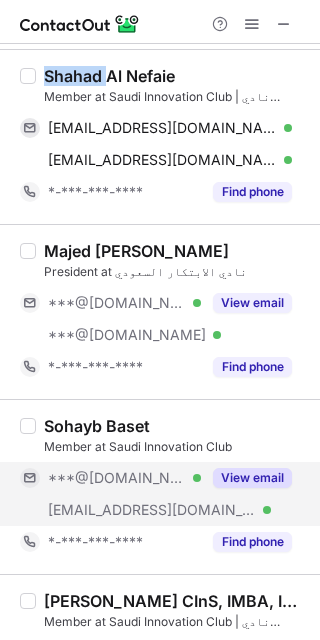 click on "View email" at bounding box center [252, 478] 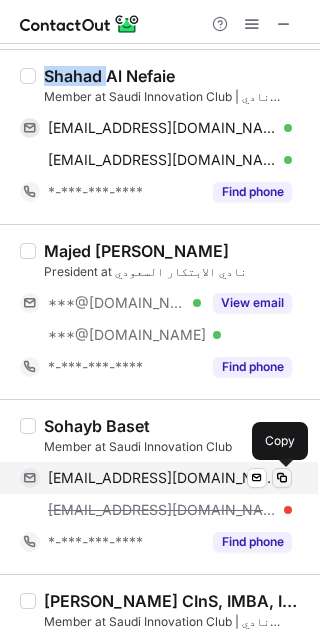 click at bounding box center [282, 478] 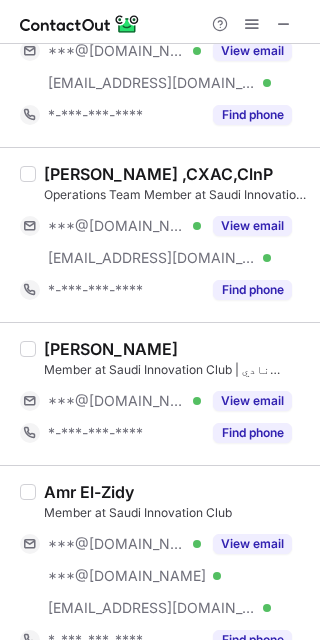 scroll, scrollTop: 2000, scrollLeft: 0, axis: vertical 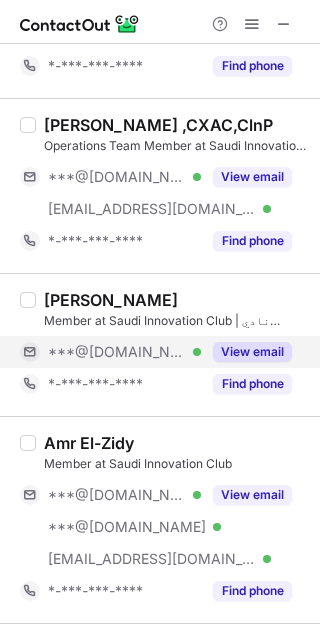 click on "View email" at bounding box center (252, 352) 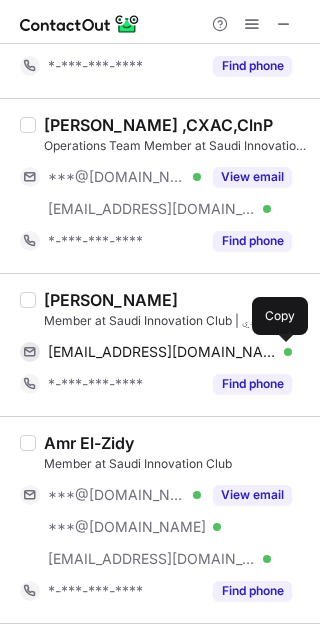 click at bounding box center [282, 352] 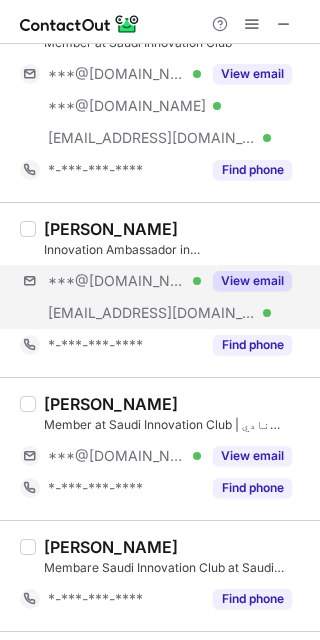 scroll, scrollTop: 3000, scrollLeft: 0, axis: vertical 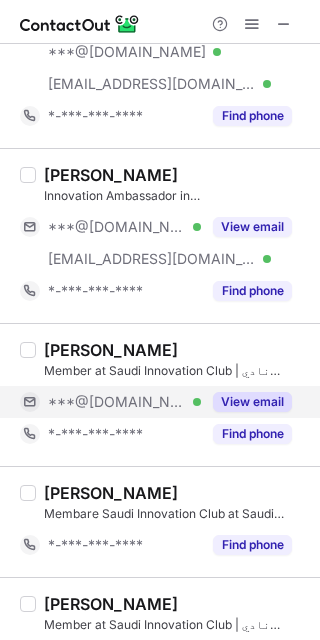 click on "View email" at bounding box center (252, 402) 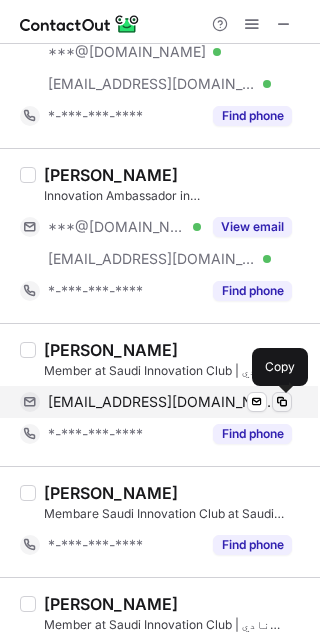 click at bounding box center [282, 402] 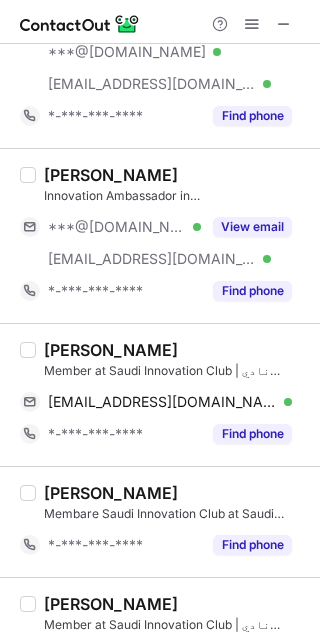 click on "Aljoharah Alshabanah Member at Saudi Innovation Club | نادي الابتكار السعودي alshabanahaljoharah@gmail.com Verified Send email Copy *-***-***-**** Find phone" at bounding box center [160, 394] 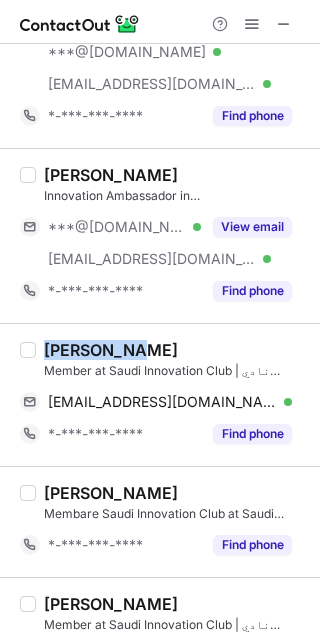 click on "Aljoharah Alshabanah" at bounding box center [111, 350] 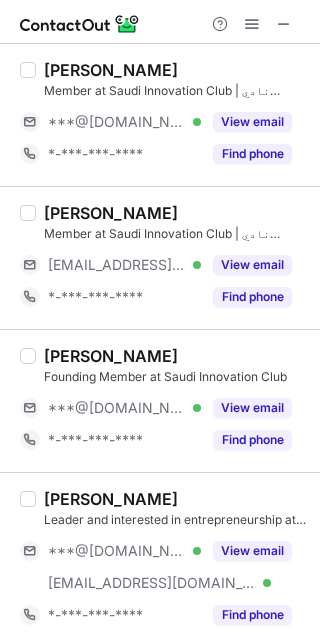 scroll, scrollTop: 0, scrollLeft: 0, axis: both 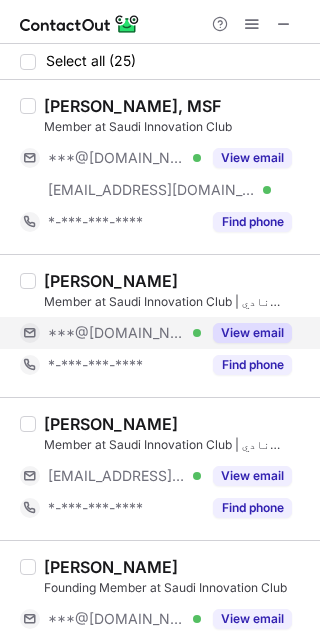 click on "View email" at bounding box center [252, 333] 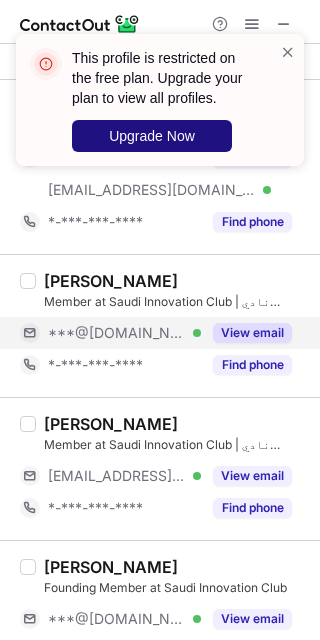 click on "Upgrade Now" at bounding box center (152, 136) 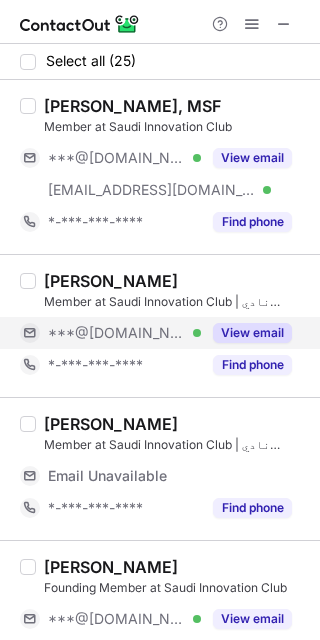 click on "View email" at bounding box center [252, 333] 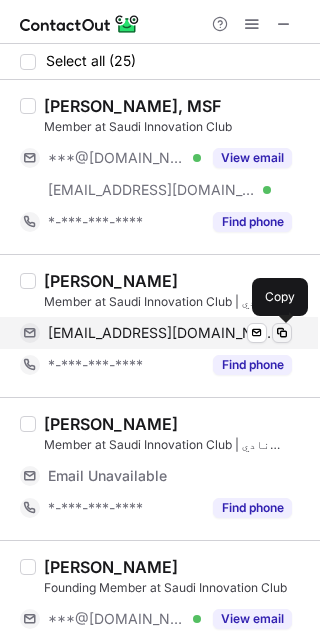 click at bounding box center (282, 333) 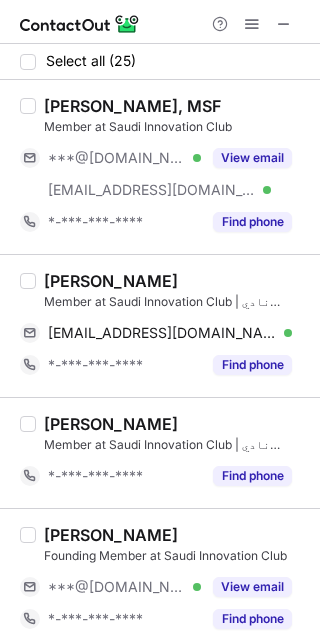 click on "Lama Almedbal, MSF" at bounding box center [176, 106] 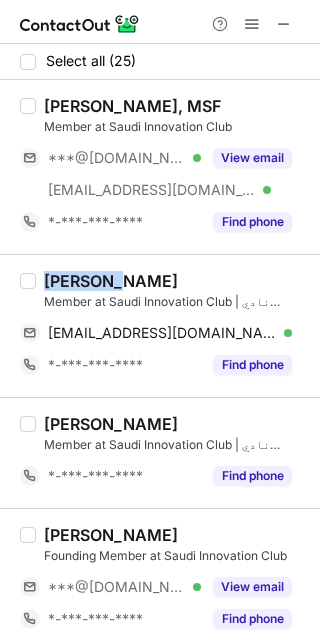 click on "Sameera Almesned" at bounding box center (111, 281) 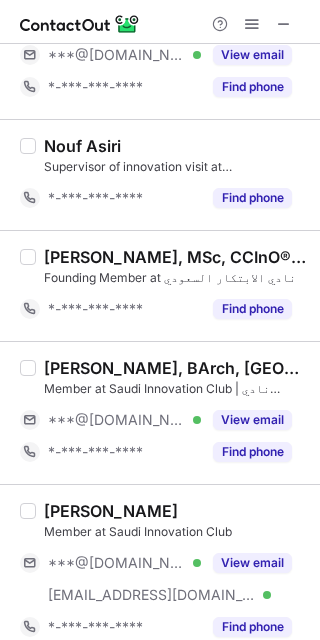 scroll, scrollTop: 1000, scrollLeft: 0, axis: vertical 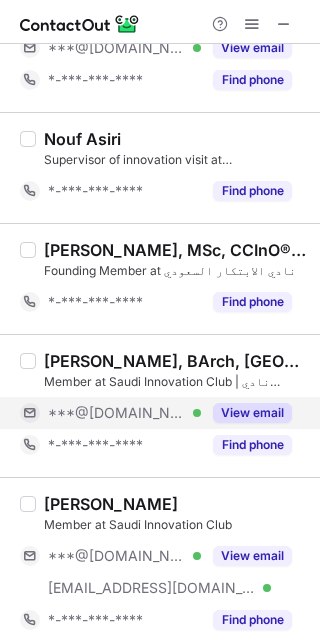 click on "View email" at bounding box center (252, 413) 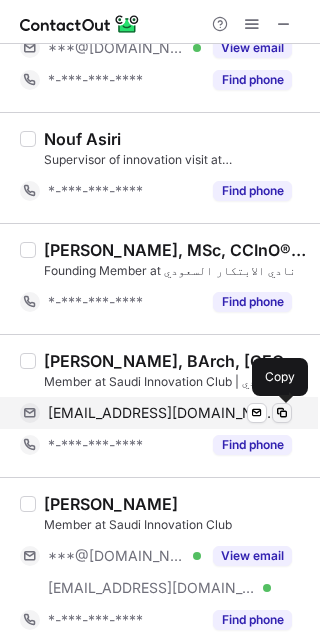 click at bounding box center (282, 413) 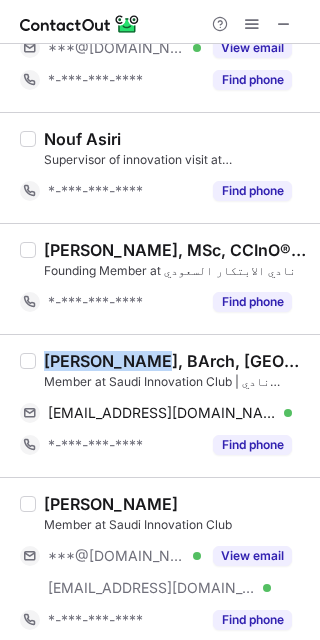 drag, startPoint x: 148, startPoint y: 366, endPoint x: 35, endPoint y: 370, distance: 113.07078 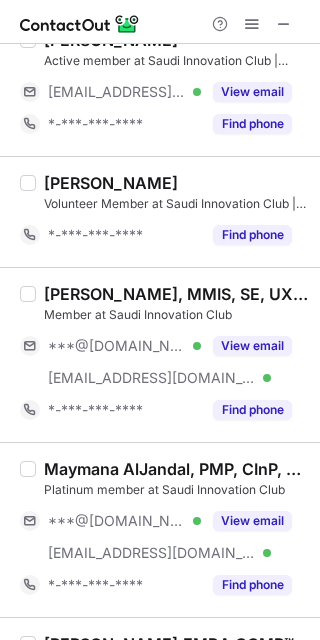 scroll, scrollTop: 2777, scrollLeft: 0, axis: vertical 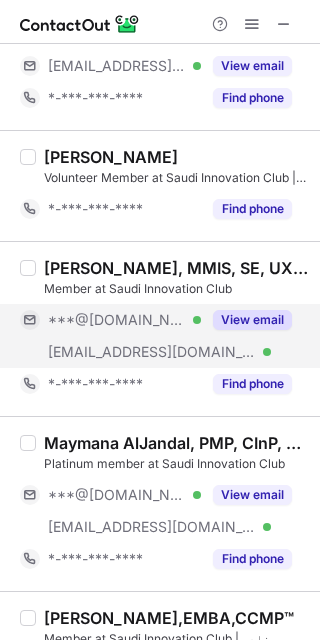 click on "View email" at bounding box center (252, 320) 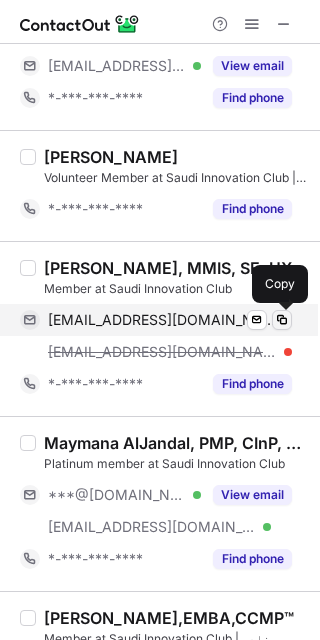 click at bounding box center [282, 320] 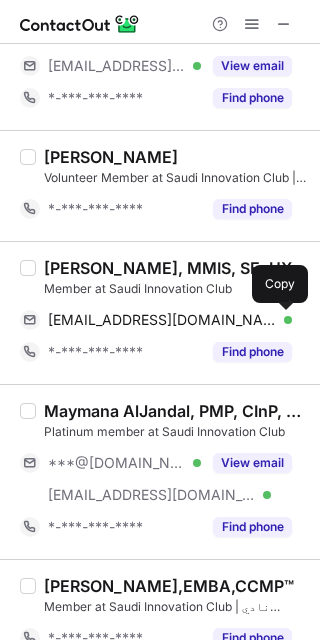drag, startPoint x: 305, startPoint y: 255, endPoint x: 291, endPoint y: 258, distance: 14.3178215 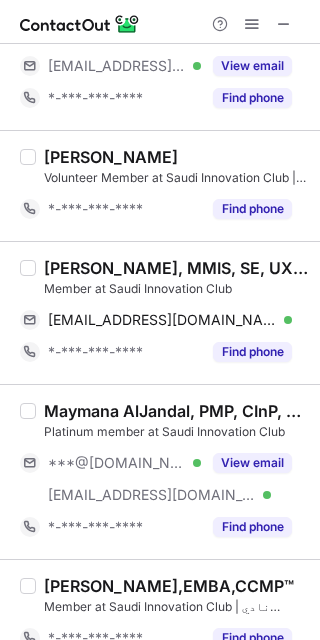 click on "Alanoud Almuhaidib, MMIS, SE, UXMC" at bounding box center [176, 268] 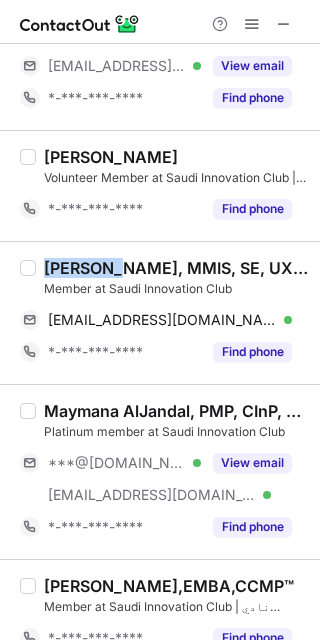 click on "Alanoud Almuhaidib, MMIS, SE, UXMC" at bounding box center [176, 268] 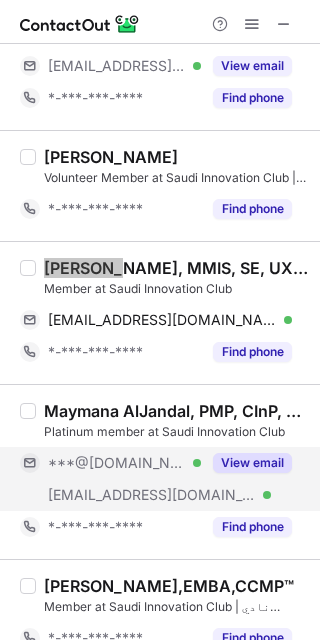 scroll, scrollTop: 2888, scrollLeft: 0, axis: vertical 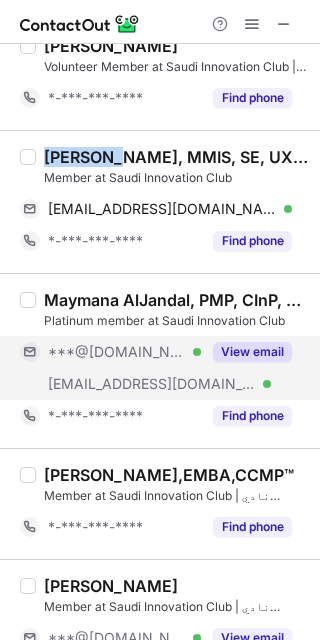 click on "View email" at bounding box center (252, 352) 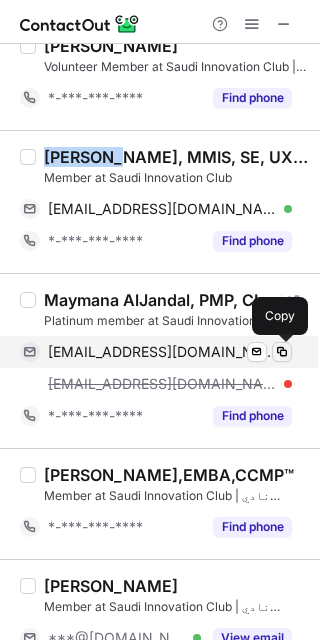 click at bounding box center [282, 352] 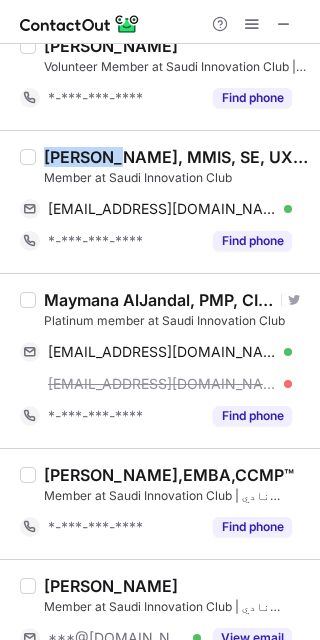 drag, startPoint x: 305, startPoint y: 276, endPoint x: 300, endPoint y: 286, distance: 11.18034 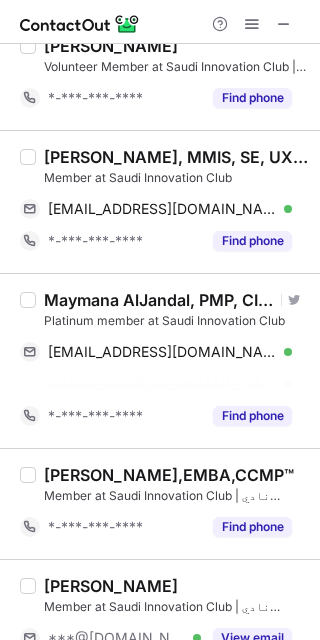 click on "Maymana AlJandal, PMP, CInP, KPI, OKR certified" at bounding box center [159, 300] 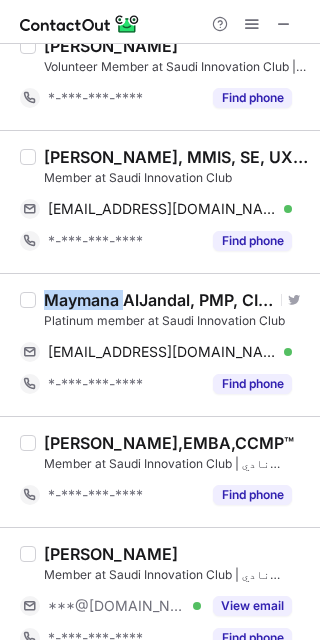 click on "Maymana AlJandal, PMP, CInP, KPI, OKR certified" at bounding box center [159, 300] 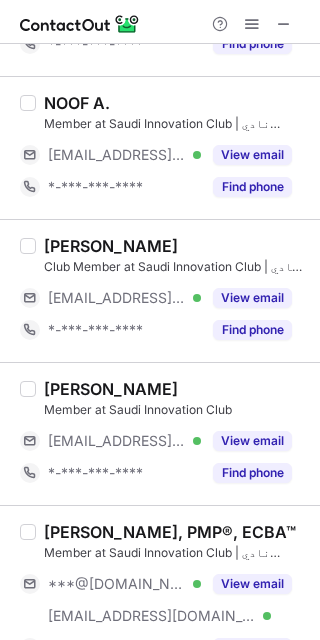 scroll, scrollTop: 1111, scrollLeft: 0, axis: vertical 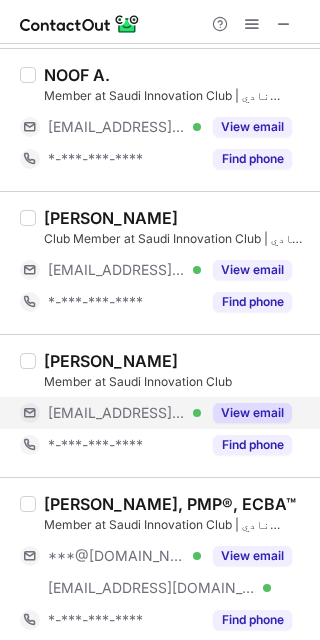 click on "View email" at bounding box center (252, 413) 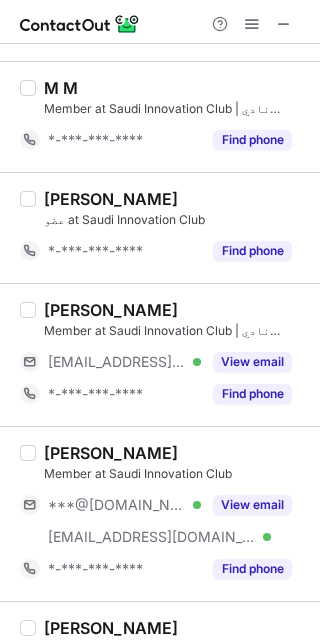scroll, scrollTop: 1777, scrollLeft: 0, axis: vertical 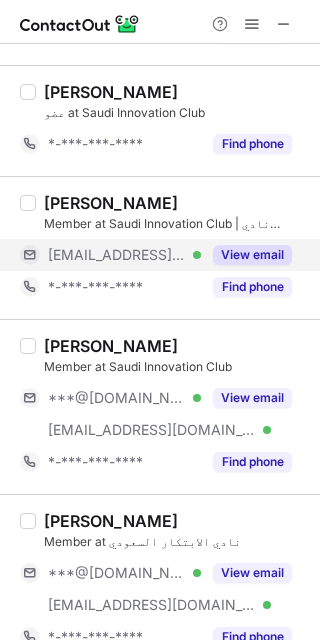click on "View email" at bounding box center [252, 255] 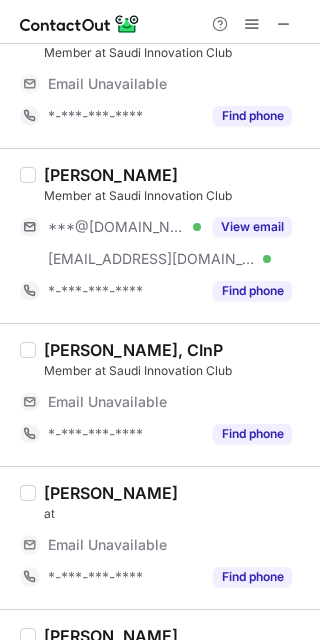scroll, scrollTop: 111, scrollLeft: 0, axis: vertical 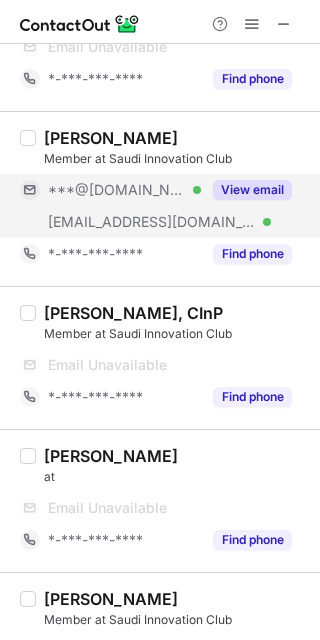 click on "View email" at bounding box center (252, 190) 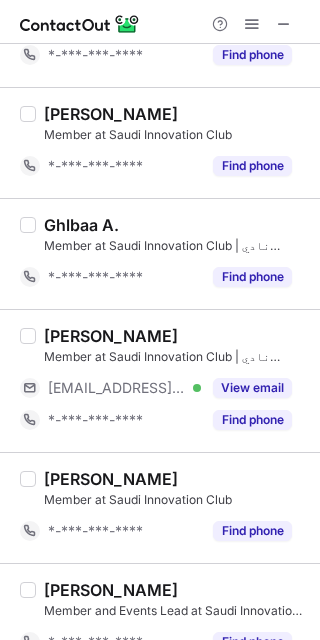 scroll, scrollTop: 2333, scrollLeft: 0, axis: vertical 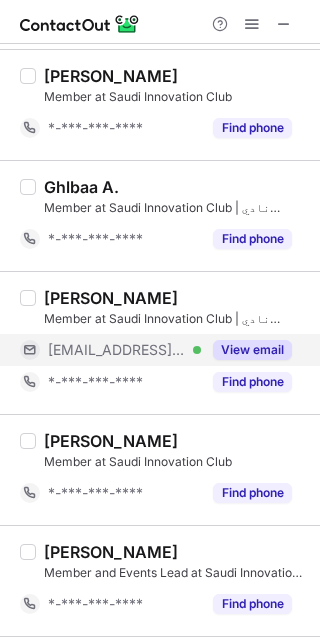 click on "View email" at bounding box center (252, 350) 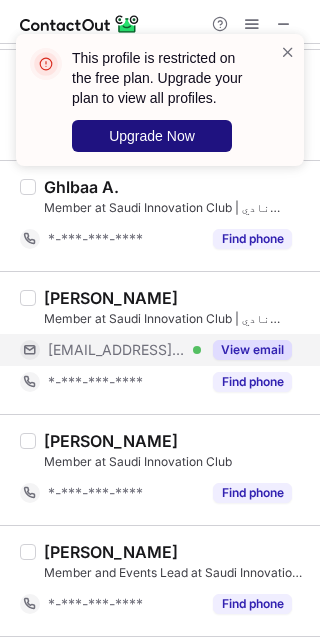 click on "Upgrade Now" at bounding box center (152, 136) 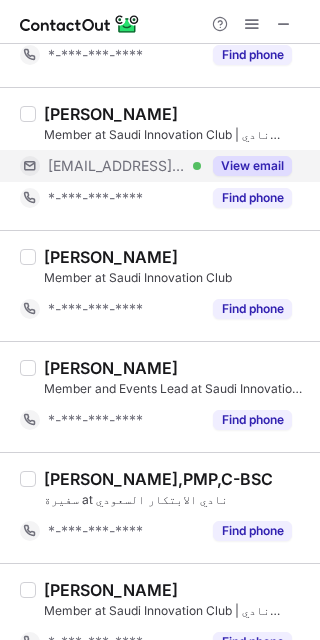 scroll, scrollTop: 2384, scrollLeft: 0, axis: vertical 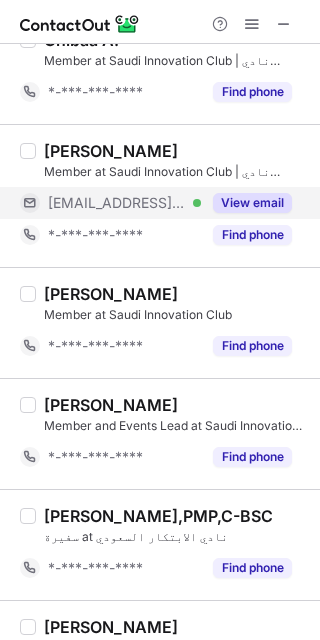 click on "View email" at bounding box center [252, 203] 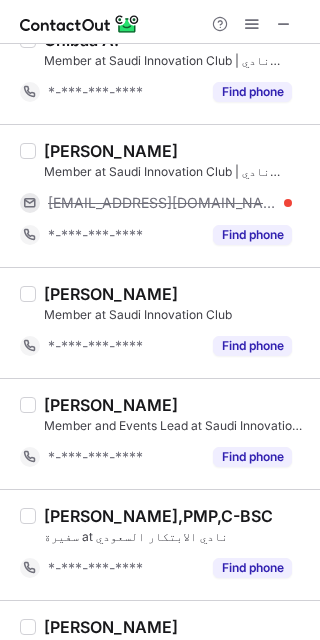 click on "sundus@hawi.gov.sa" at bounding box center (170, 203) 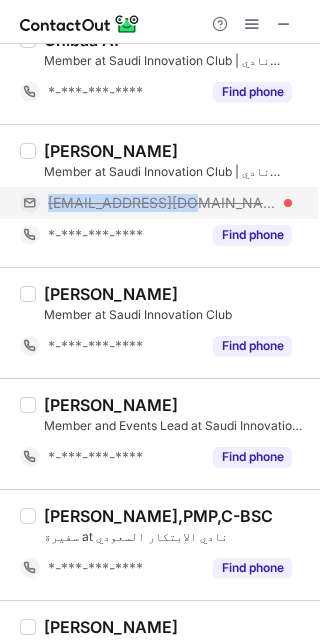 drag, startPoint x: 190, startPoint y: 200, endPoint x: 24, endPoint y: 200, distance: 166 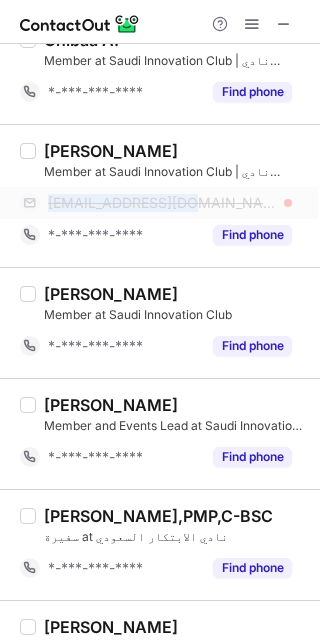 copy on "sundus@hawi.gov.sa" 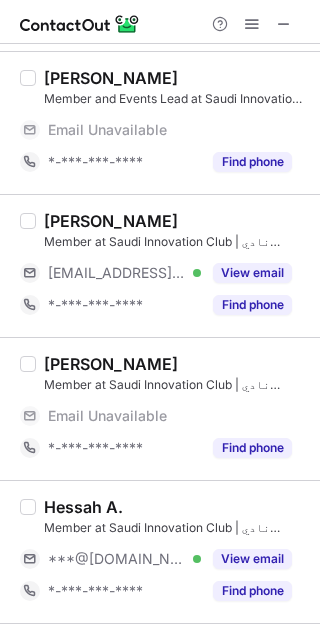 scroll, scrollTop: 222, scrollLeft: 0, axis: vertical 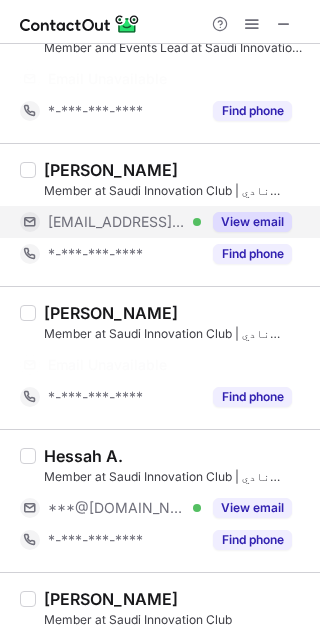 click on "View email" at bounding box center [252, 222] 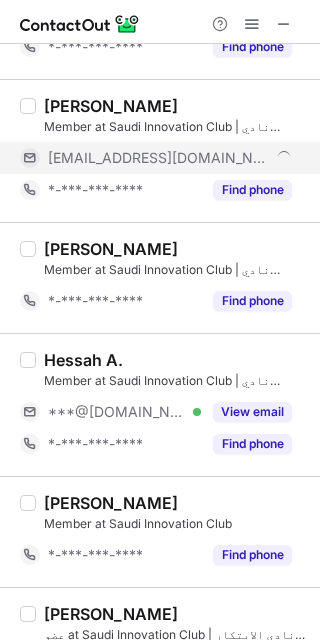 scroll, scrollTop: 190, scrollLeft: 0, axis: vertical 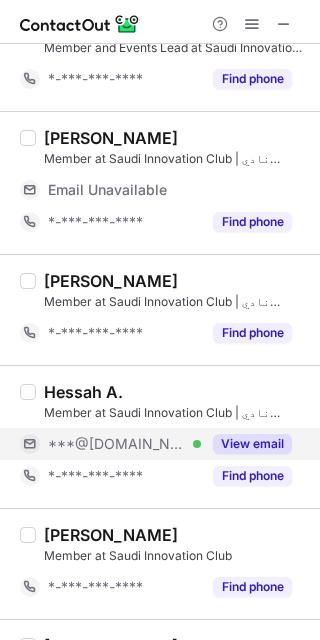 click on "View email" at bounding box center [252, 444] 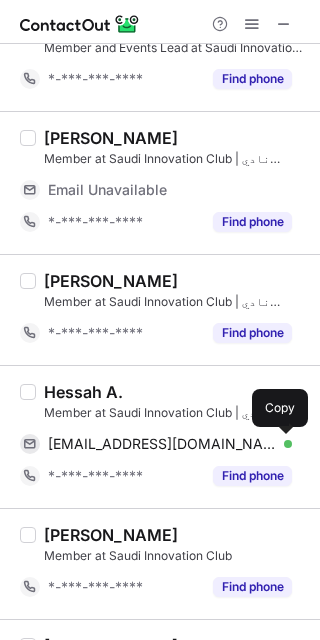 click at bounding box center (282, 444) 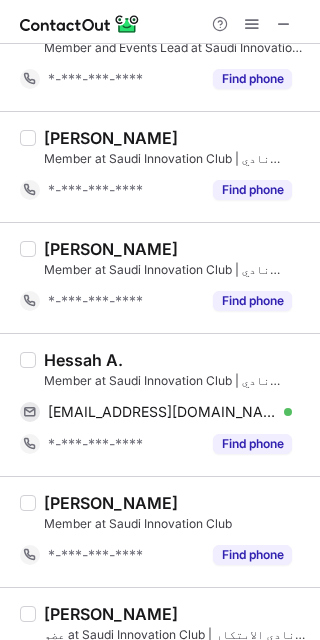 click on "Hessah A. Member at Saudi Innovation Club | نادي الابتكار السعودي hessahalotyash@gmail.com Verified Send email Copy *-***-***-**** Find phone" at bounding box center [160, 404] 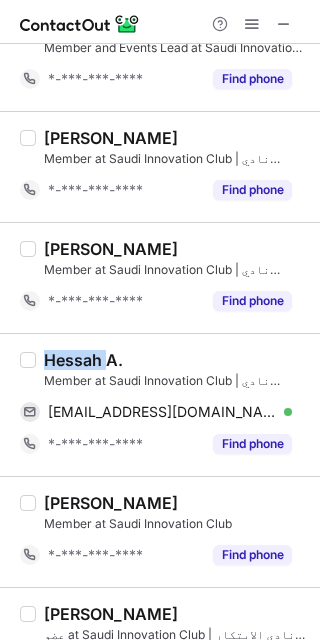 click on "Hessah A." at bounding box center (83, 360) 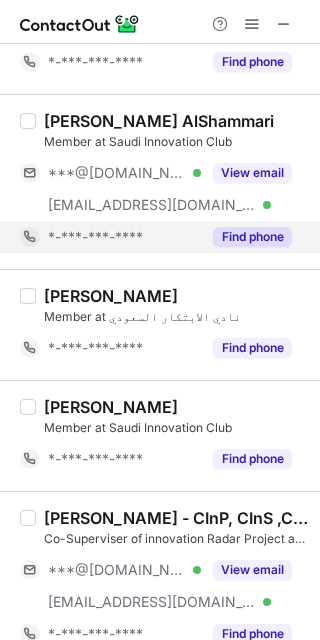 scroll, scrollTop: 2028, scrollLeft: 0, axis: vertical 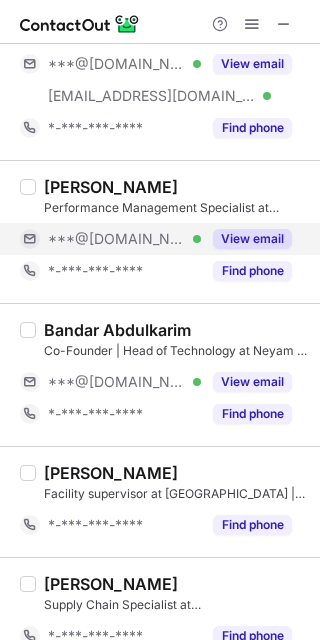 click on "View email" at bounding box center [252, 239] 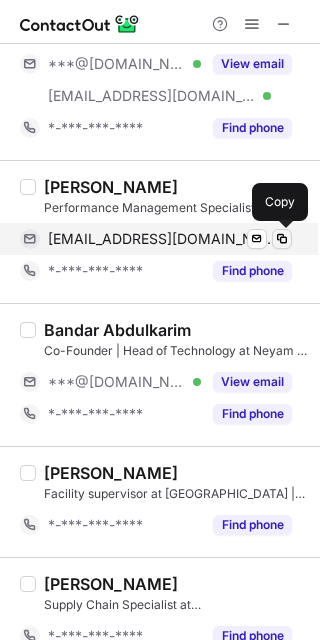 click at bounding box center [282, 239] 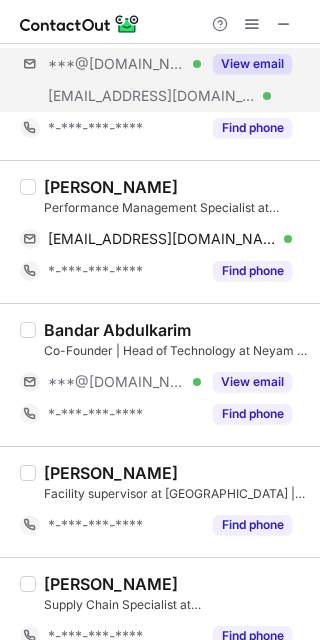 click on "***@hotmail.com Verified ***@medpushmena.com Verified View email" at bounding box center (164, 80) 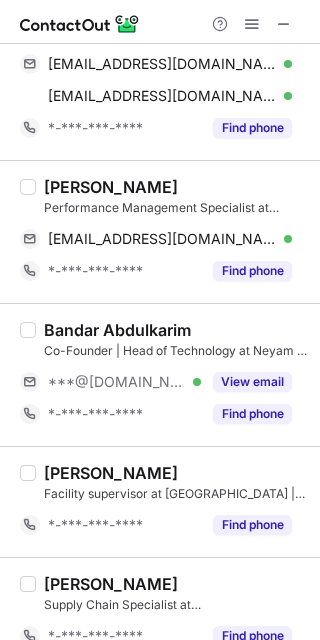 click on "Mohammed Alhuwaimani" at bounding box center [111, 187] 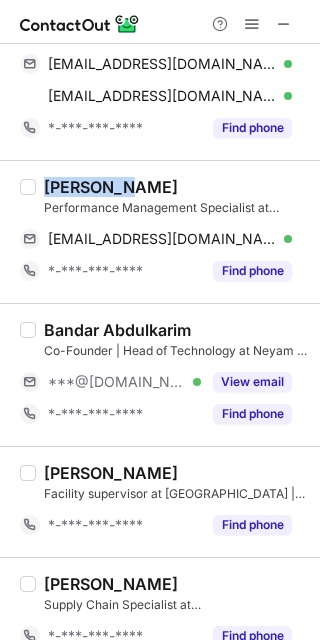click on "Mohammed Alhuwaimani" at bounding box center (111, 187) 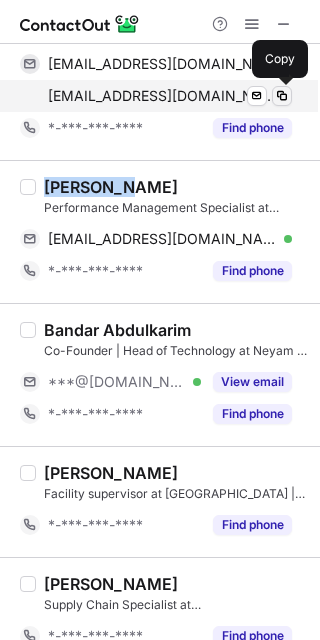 click at bounding box center (282, 96) 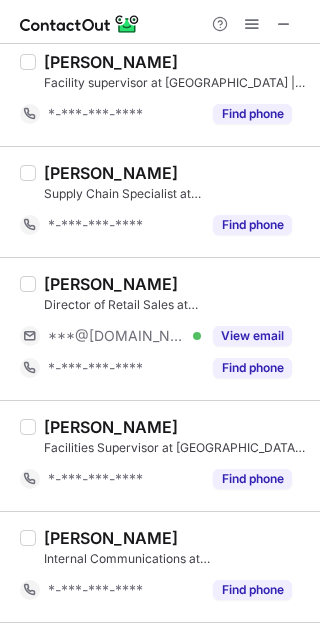scroll, scrollTop: 1000, scrollLeft: 0, axis: vertical 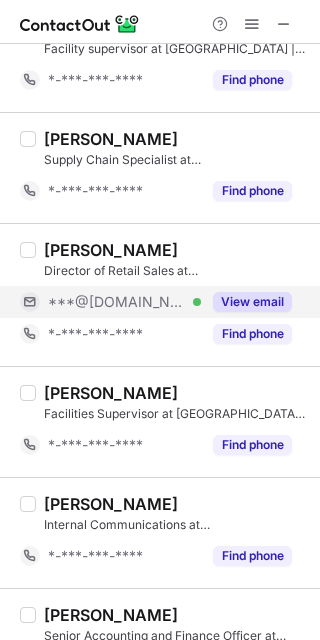 click on "View email" at bounding box center [252, 302] 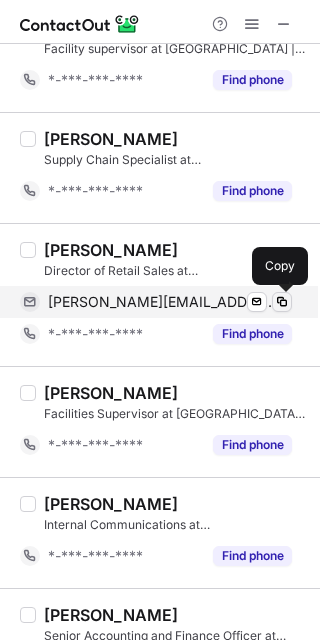 click at bounding box center [282, 302] 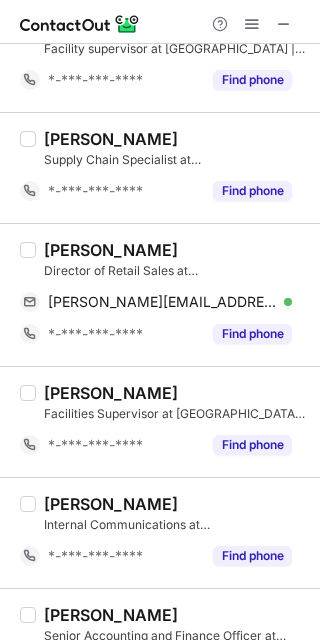 click on "Hussein Halabi Director of Retail Sales at Qubes | كيوبز hussein.halabi@hotmail.com Verified Send email Copy *-***-***-**** Find phone" at bounding box center [160, 294] 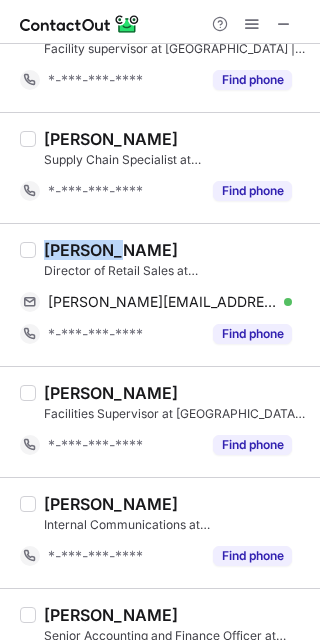 click on "Hussein Halabi" at bounding box center [111, 250] 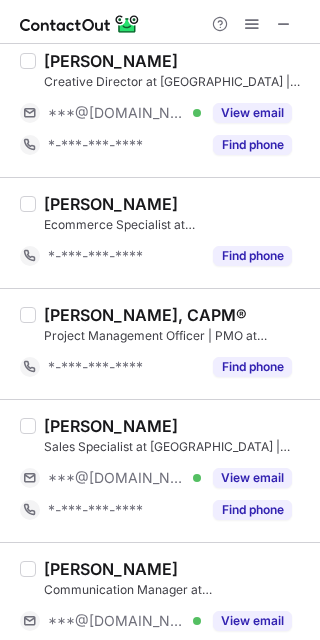 scroll, scrollTop: 2777, scrollLeft: 0, axis: vertical 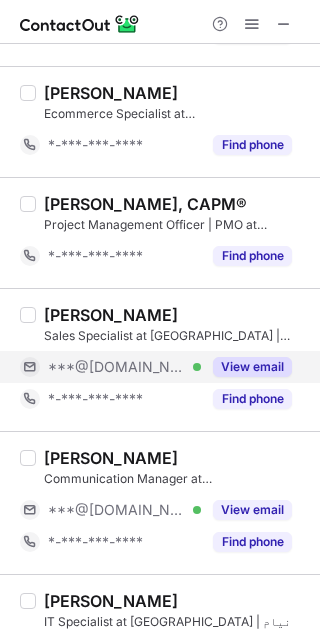click on "View email" at bounding box center (252, 367) 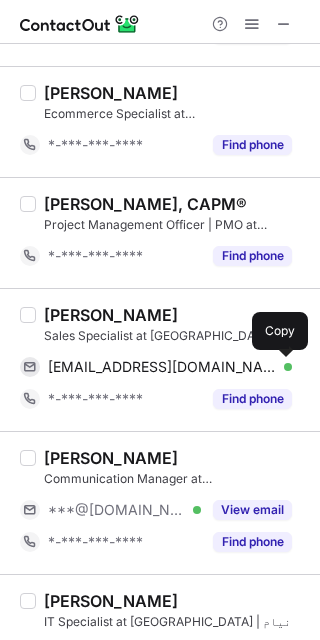 click at bounding box center (282, 367) 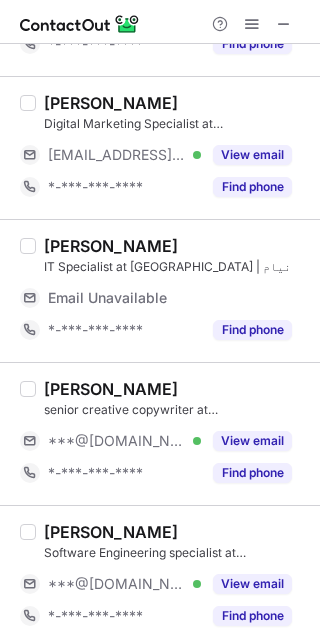 scroll, scrollTop: 0, scrollLeft: 0, axis: both 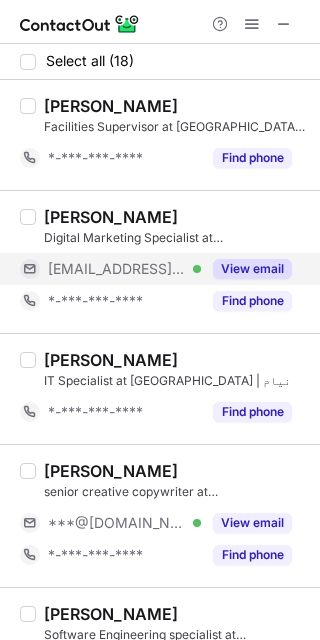 click on "View email" at bounding box center [252, 269] 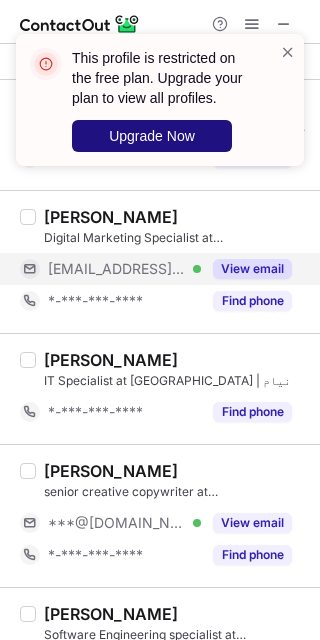 click on "Upgrade Now" at bounding box center (152, 136) 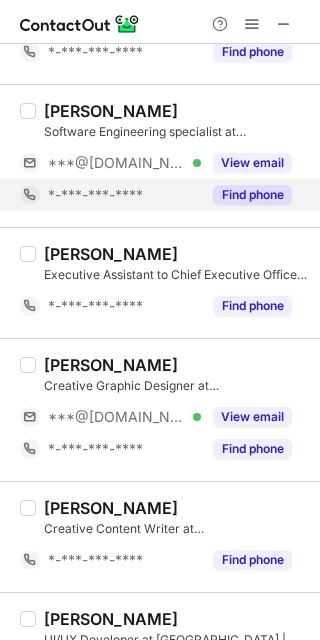 scroll, scrollTop: 666, scrollLeft: 0, axis: vertical 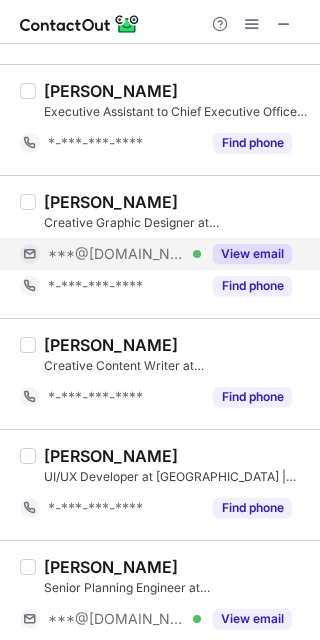 click on "View email" at bounding box center [252, 254] 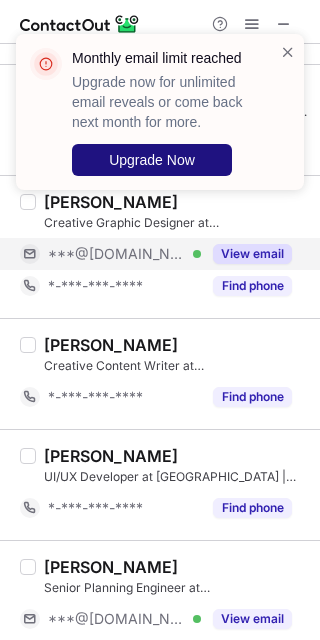 click on "Upgrade Now" at bounding box center (152, 160) 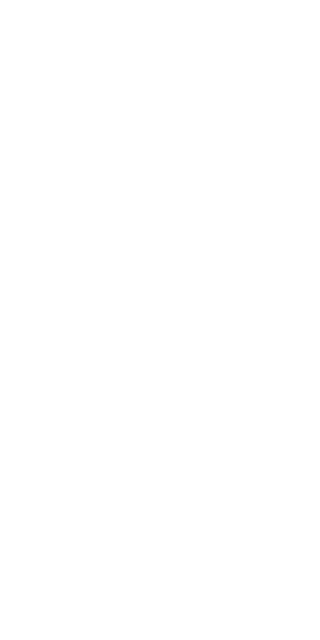 scroll, scrollTop: 0, scrollLeft: 0, axis: both 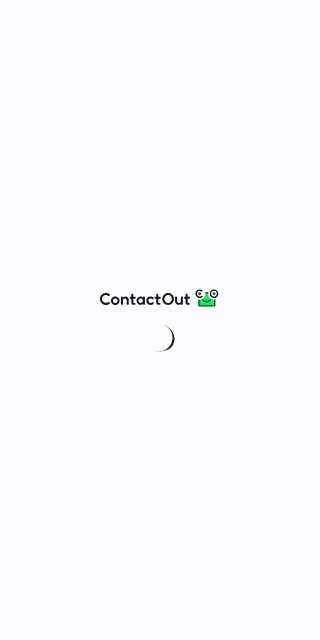click at bounding box center (160, 320) 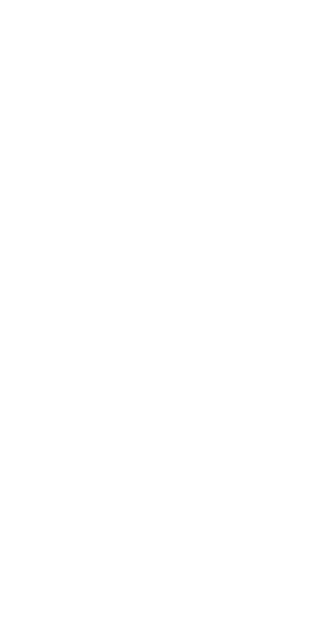 scroll, scrollTop: 0, scrollLeft: 0, axis: both 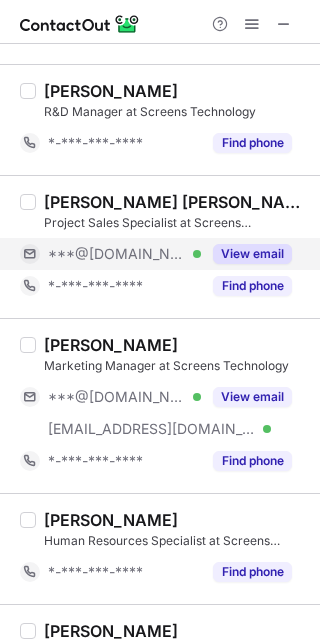 click on "View email" at bounding box center (252, 254) 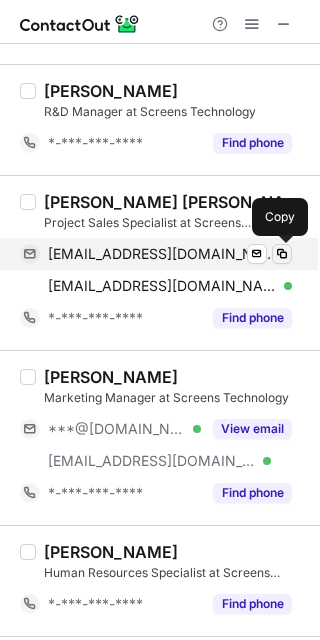 click at bounding box center [282, 254] 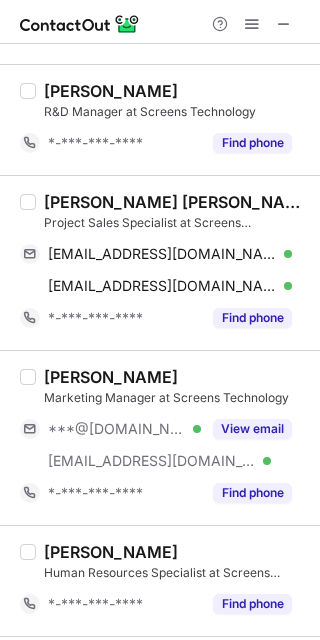 click on "R&D Manager at Screens Technology" at bounding box center [176, 112] 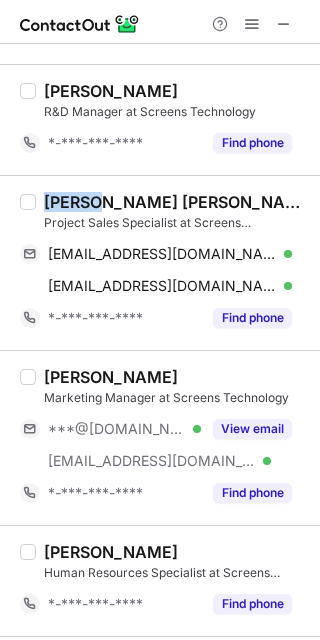 click on "[PERSON_NAME] [PERSON_NAME]" at bounding box center [176, 202] 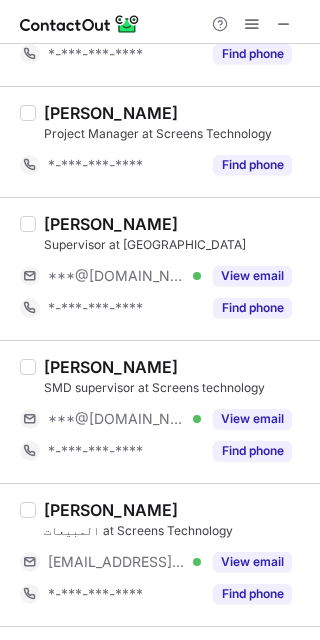 scroll, scrollTop: 1333, scrollLeft: 0, axis: vertical 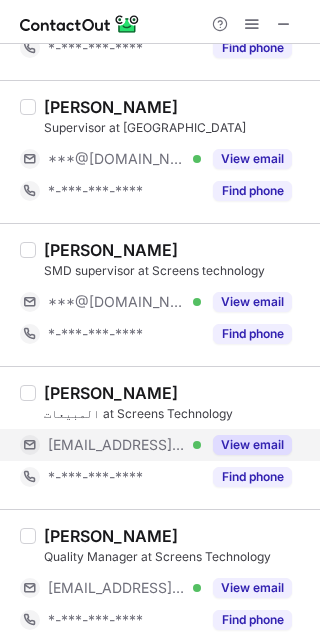 click on "View email" at bounding box center [252, 445] 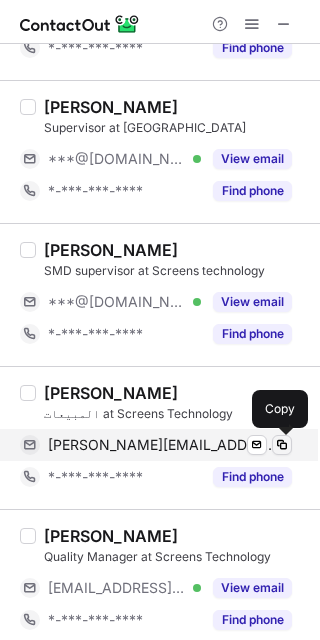 click at bounding box center (282, 445) 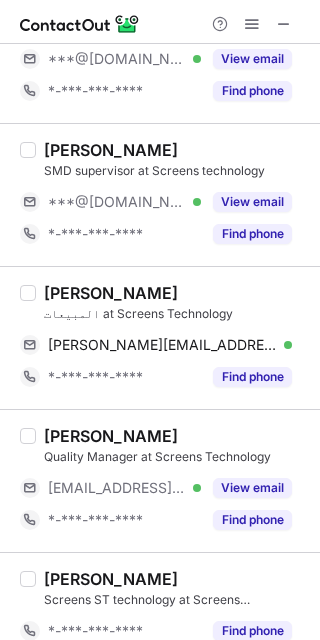 scroll, scrollTop: 1444, scrollLeft: 0, axis: vertical 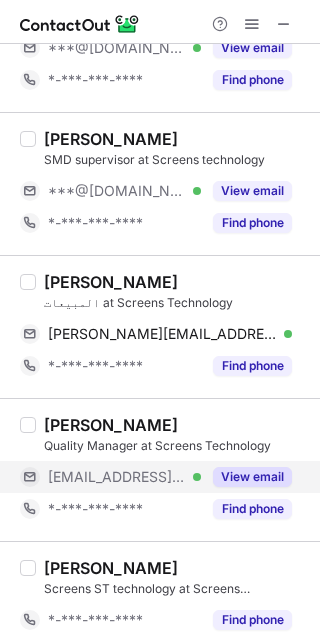 click on "View email" at bounding box center [252, 477] 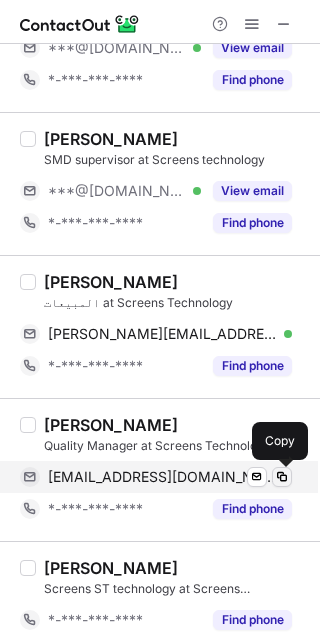 click at bounding box center (282, 477) 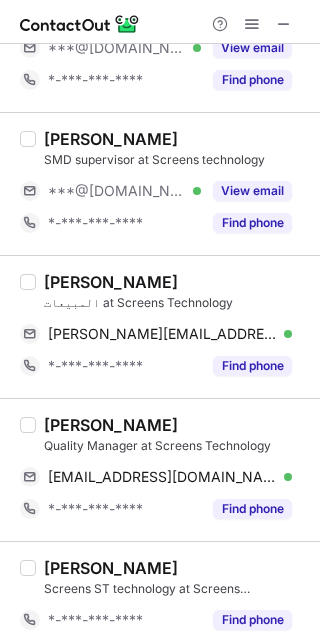 click on "[PERSON_NAME]" at bounding box center [176, 282] 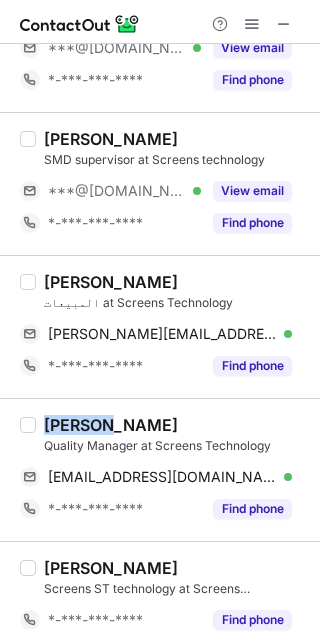 click on "[PERSON_NAME]" at bounding box center [111, 425] 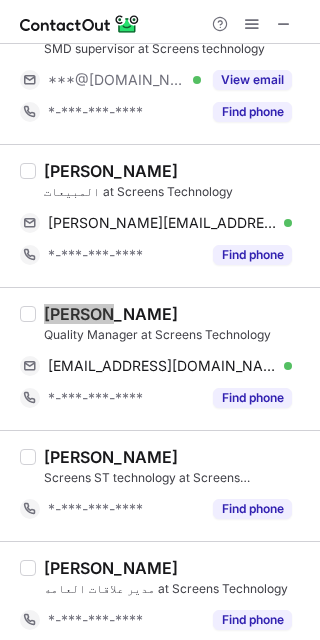 scroll, scrollTop: 1666, scrollLeft: 0, axis: vertical 